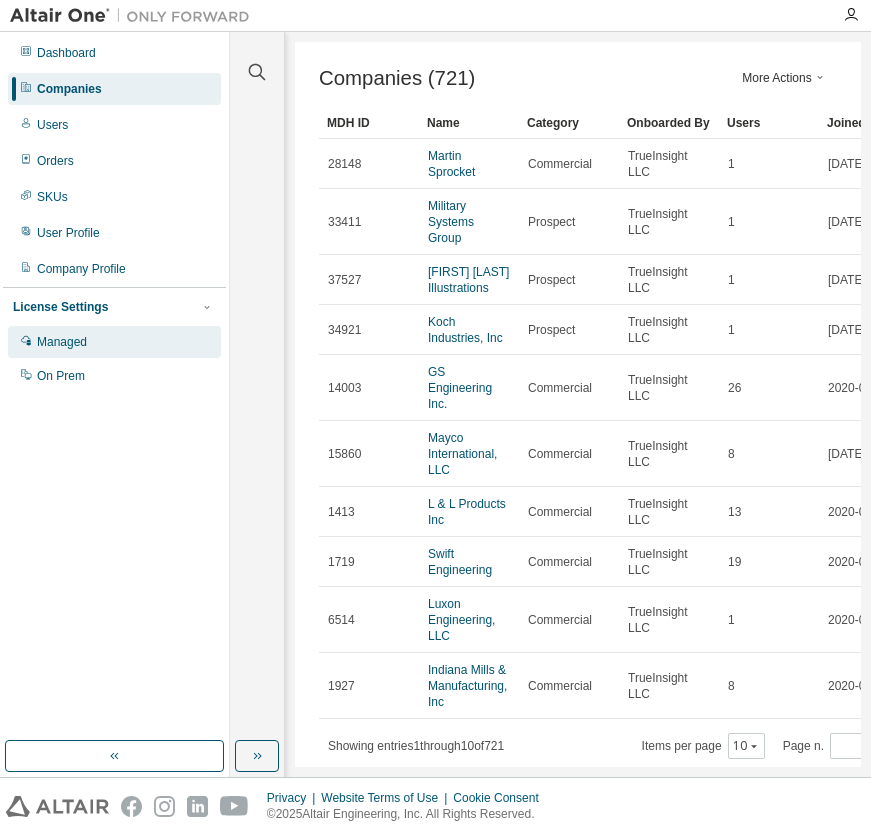 scroll, scrollTop: 0, scrollLeft: 0, axis: both 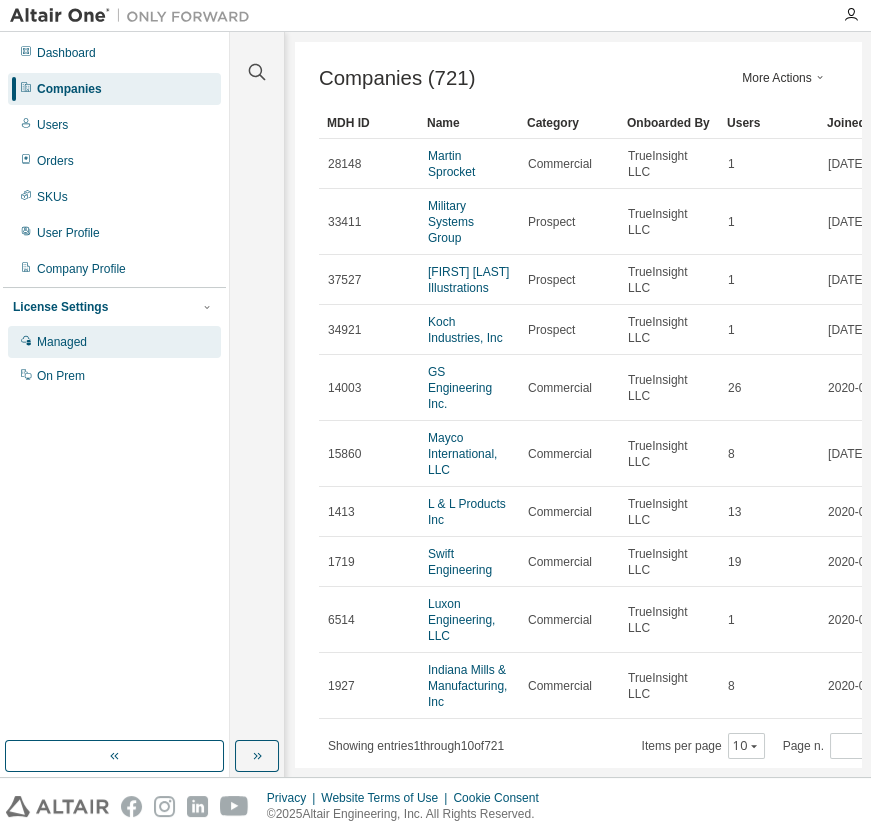 click on "Managed" at bounding box center (62, 342) 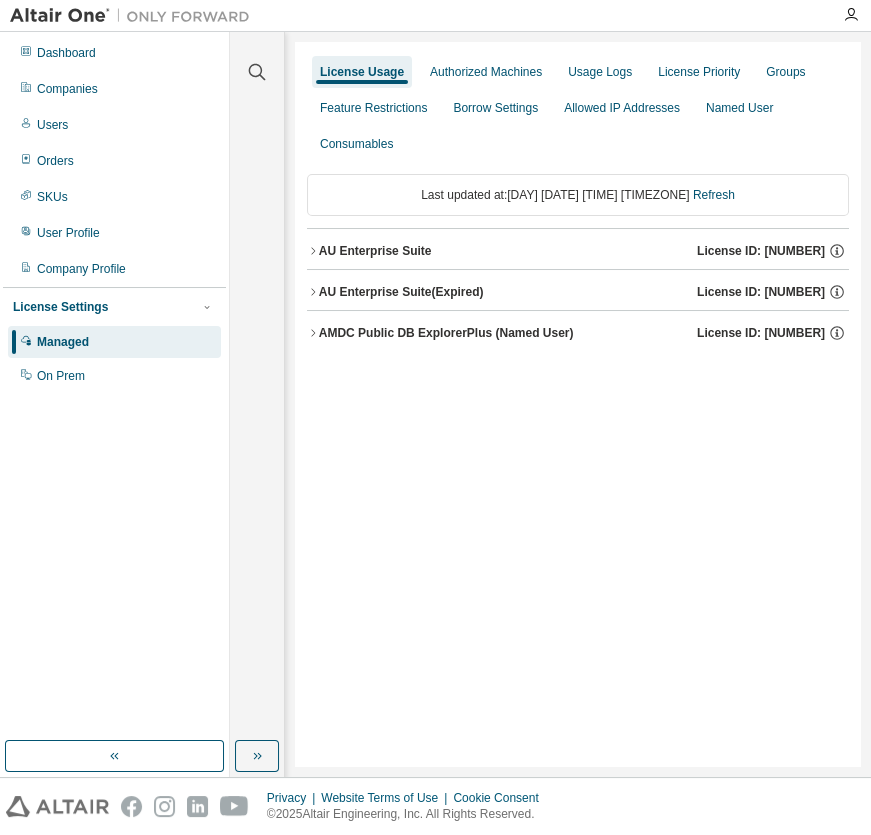 click on "AU Enterprise Suite" at bounding box center [375, 251] 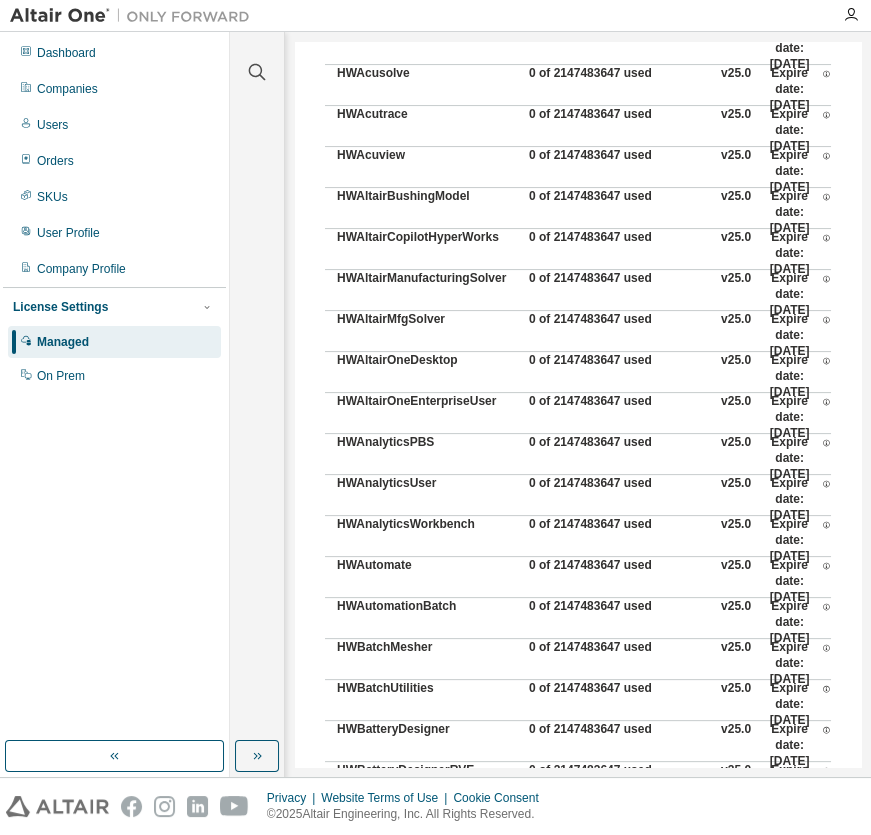 scroll, scrollTop: 0, scrollLeft: 0, axis: both 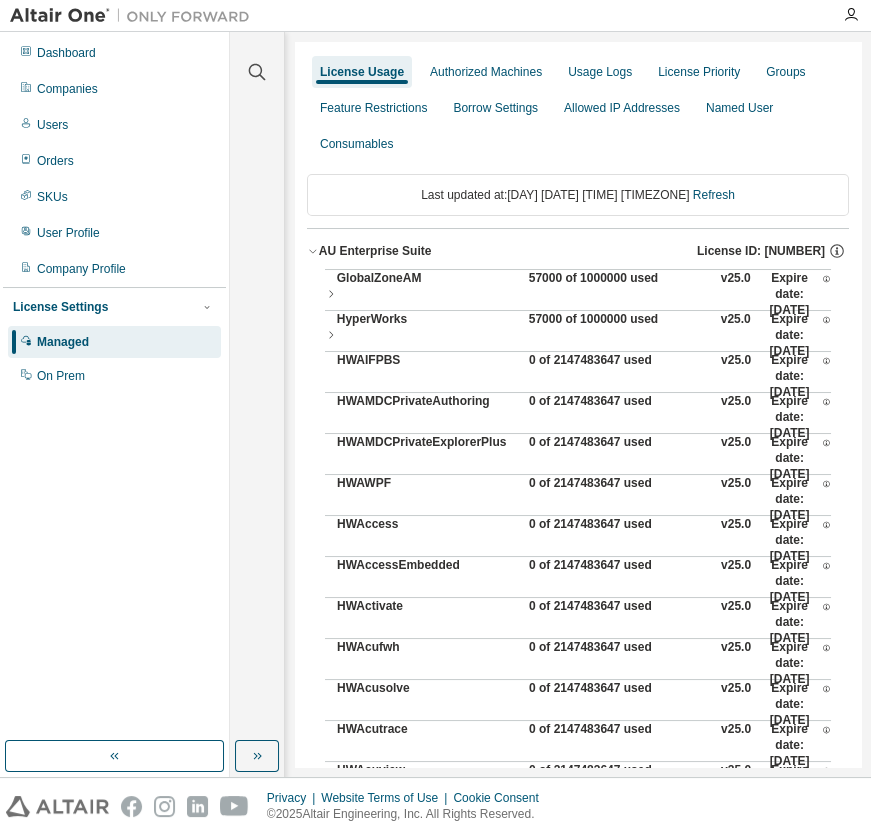 click 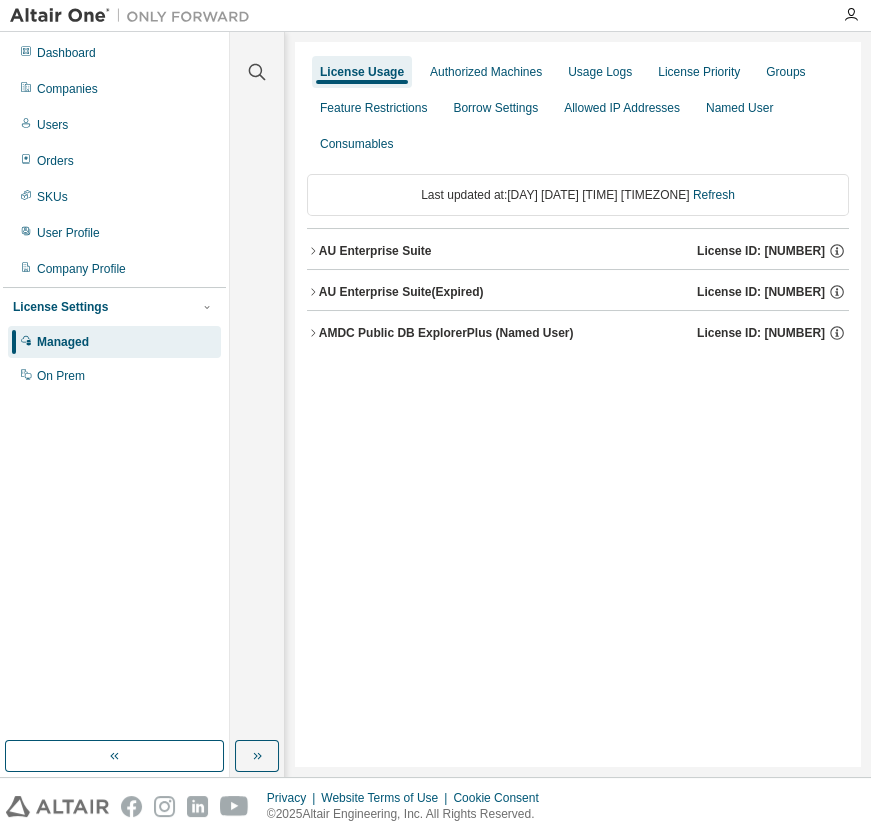 click on "AU Enterprise Suite  (Expired)" at bounding box center (401, 292) 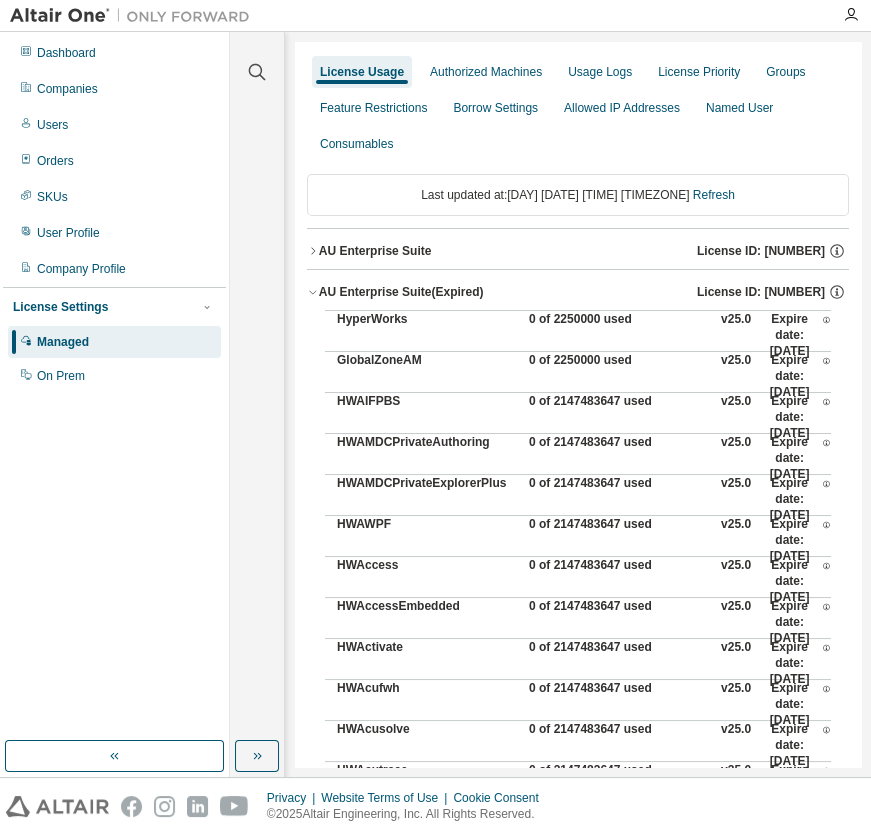 type 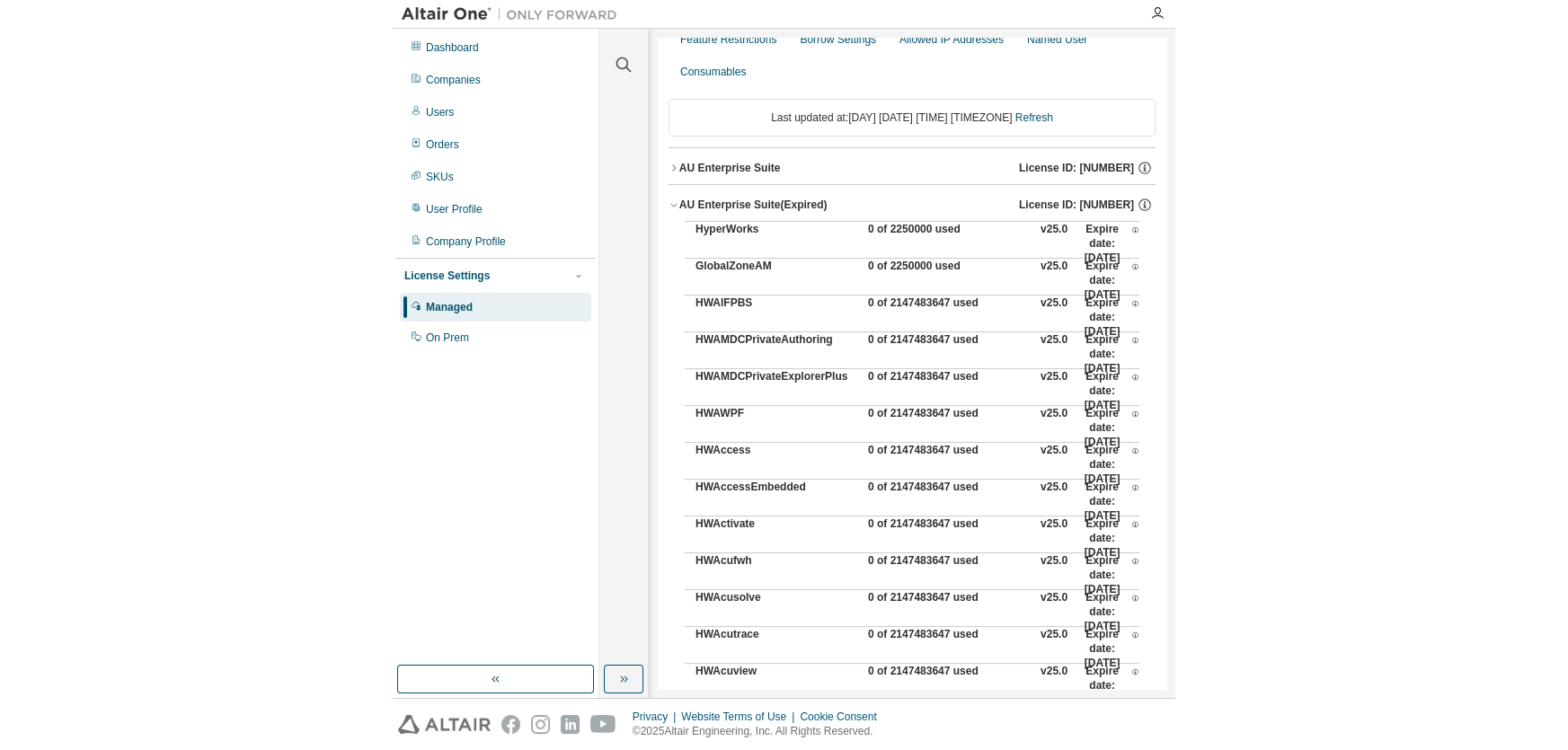 scroll, scrollTop: 0, scrollLeft: 0, axis: both 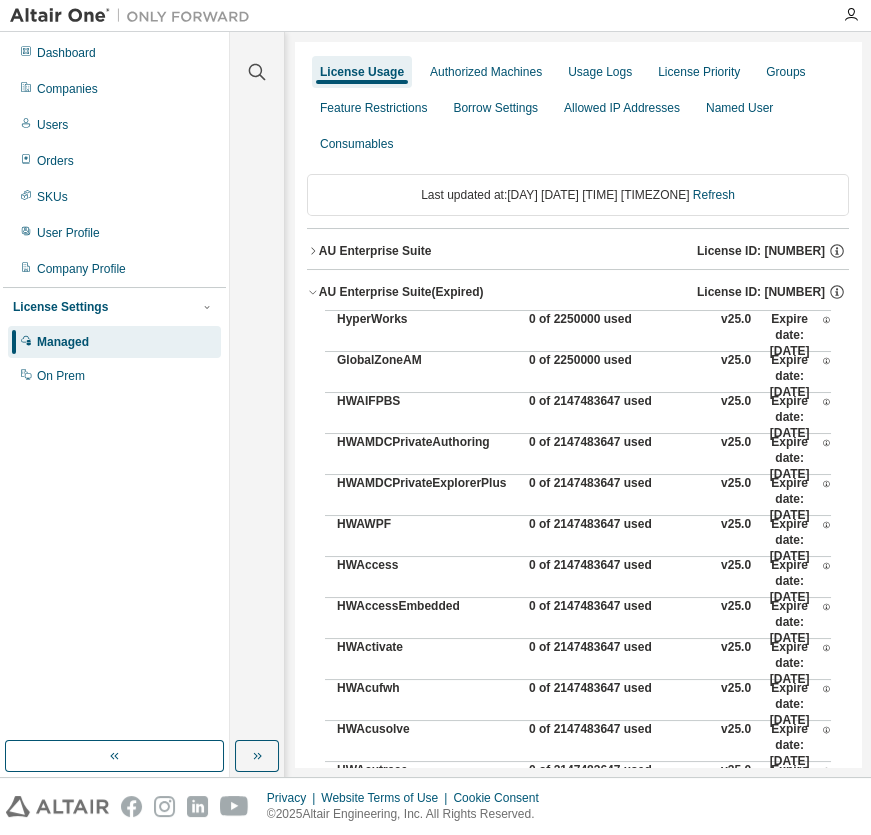 click on "AU Enterprise Suite  (Expired) License ID: 132377" at bounding box center [578, 292] 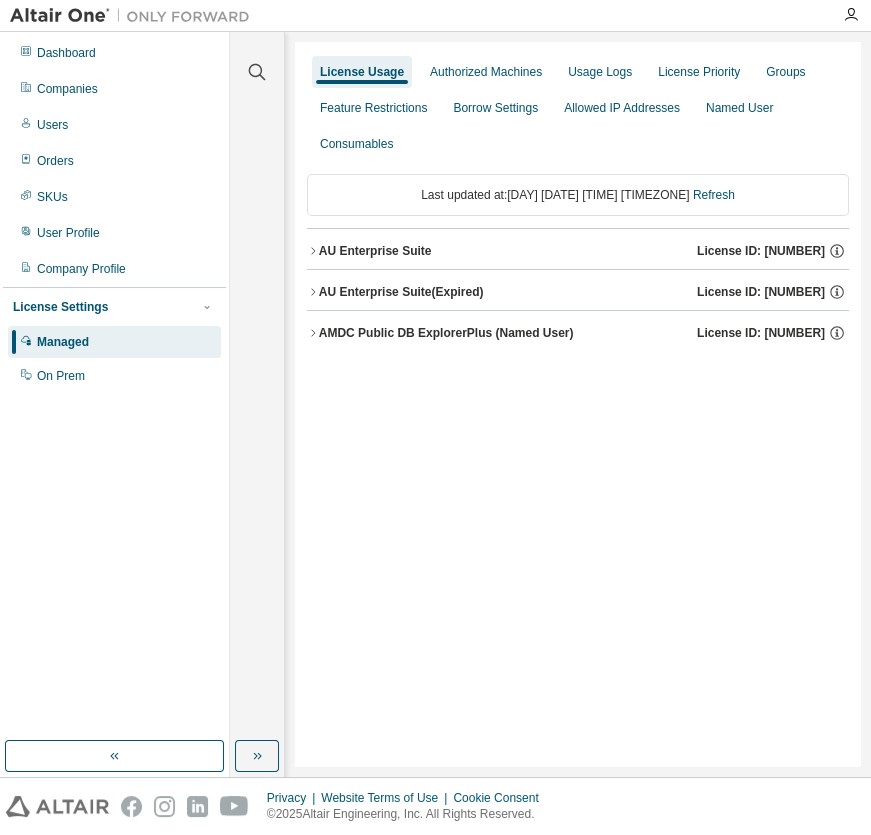 drag, startPoint x: 694, startPoint y: 255, endPoint x: 736, endPoint y: 257, distance: 42.047592 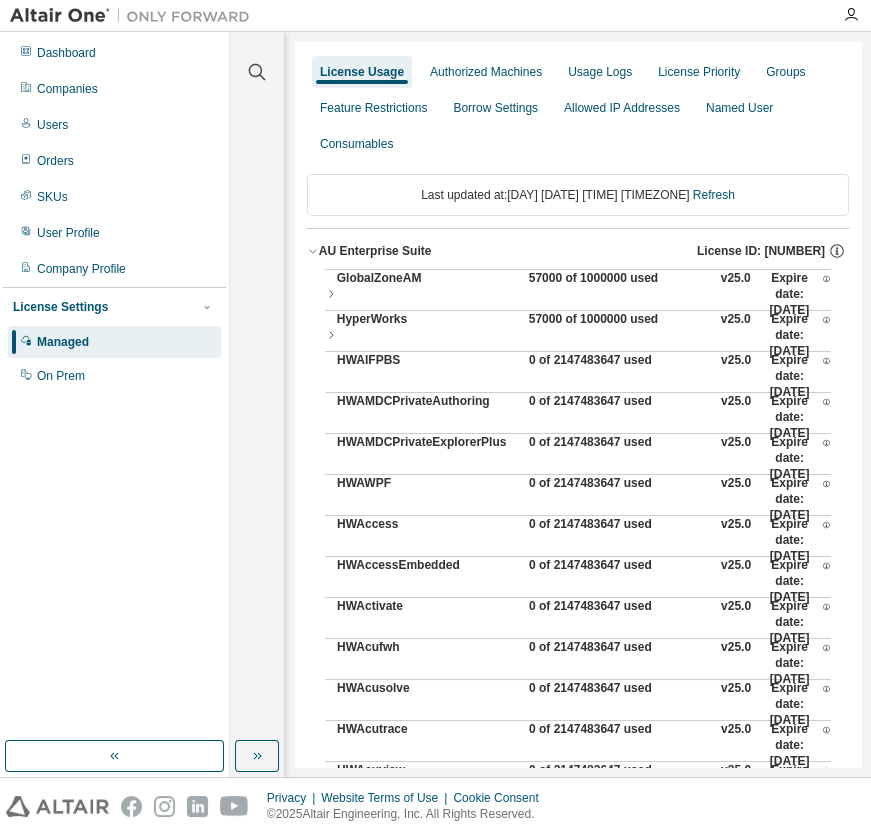 drag, startPoint x: 779, startPoint y: 254, endPoint x: 816, endPoint y: 250, distance: 37.215588 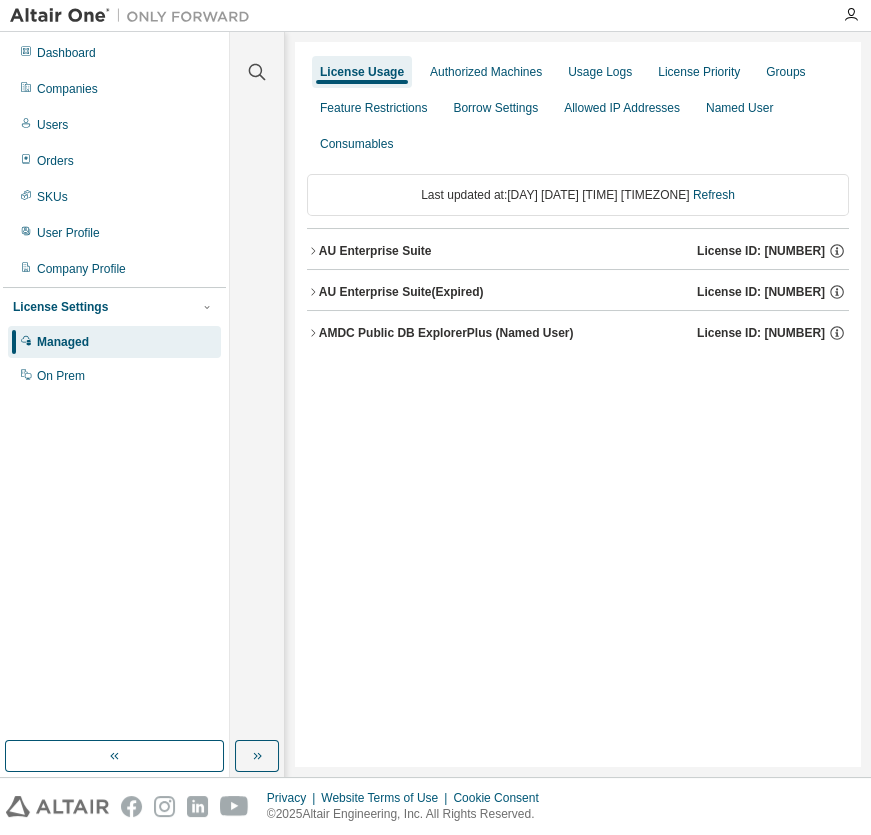 drag, startPoint x: 815, startPoint y: 252, endPoint x: 779, endPoint y: 253, distance: 36.013885 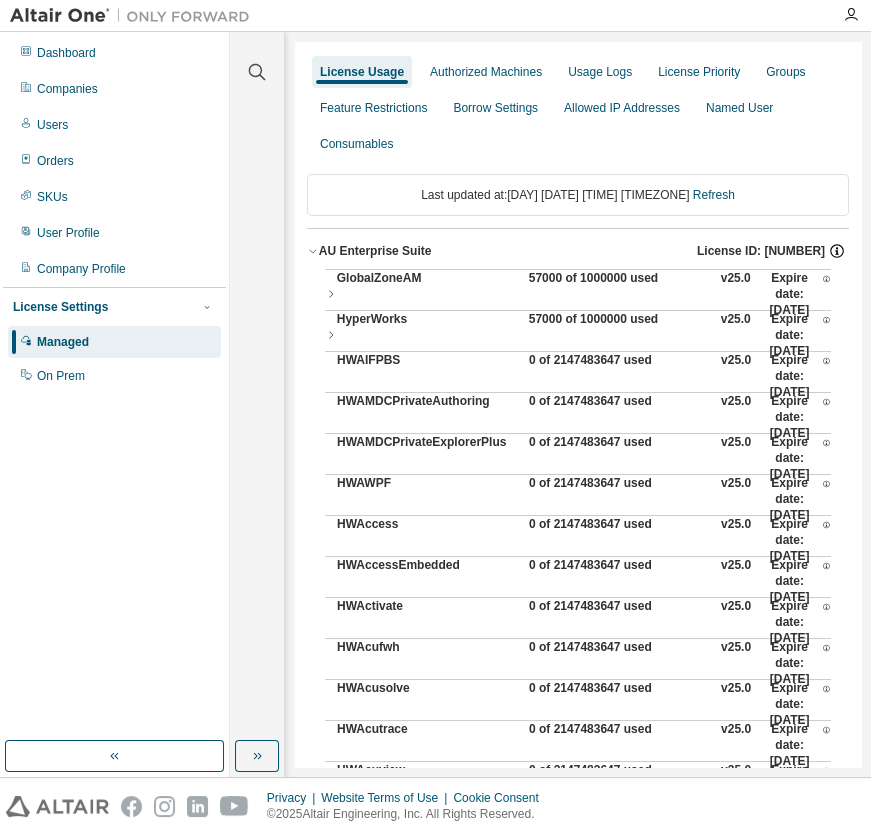 drag, startPoint x: 772, startPoint y: 250, endPoint x: 820, endPoint y: 249, distance: 48.010414 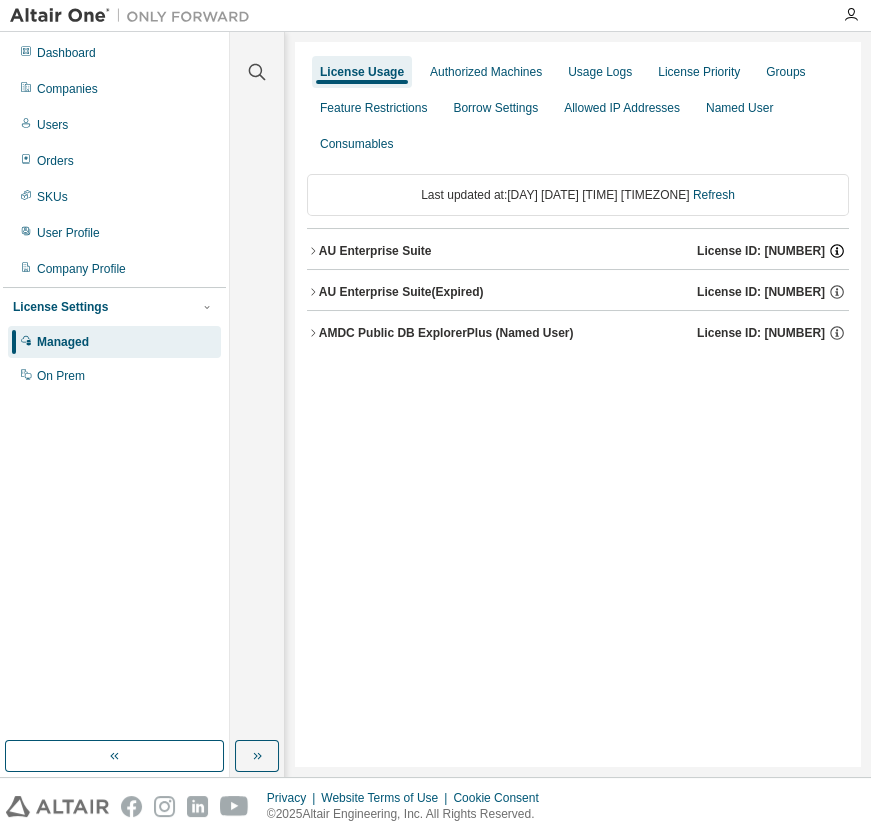 click 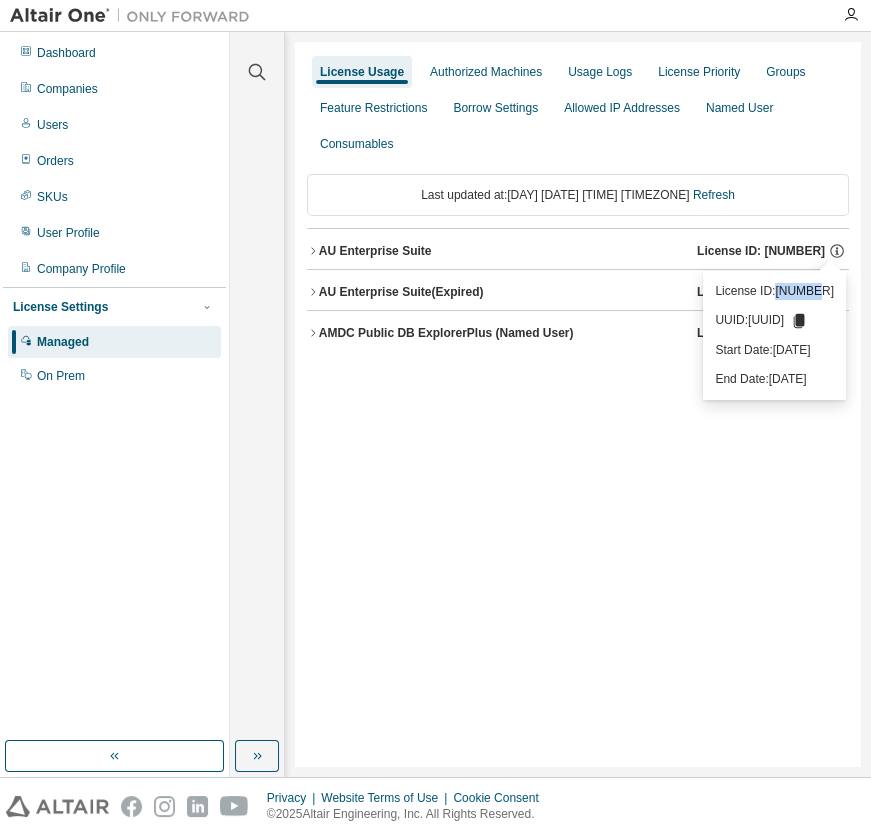 drag, startPoint x: 622, startPoint y: 290, endPoint x: 580, endPoint y: 293, distance: 42.107006 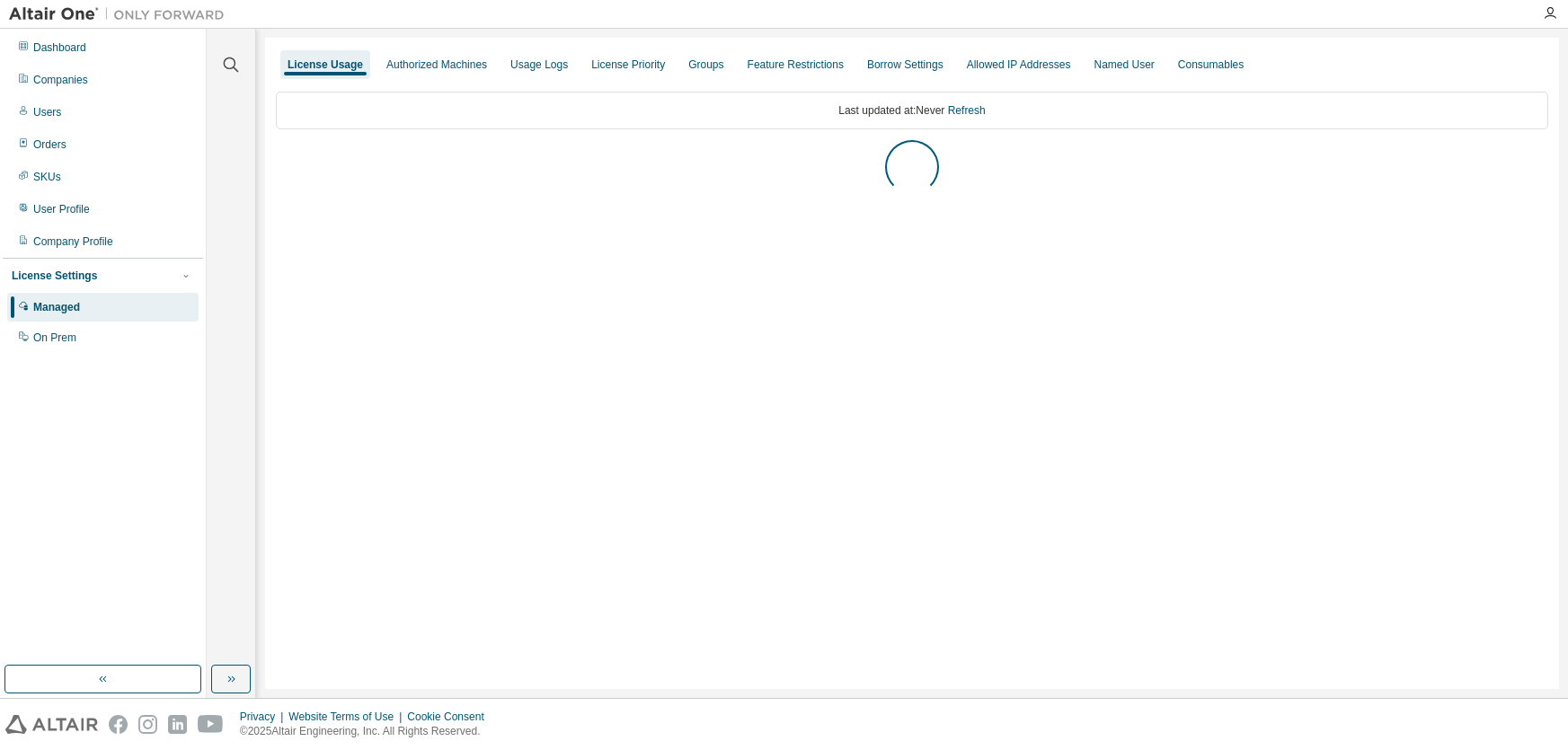 scroll, scrollTop: 0, scrollLeft: 0, axis: both 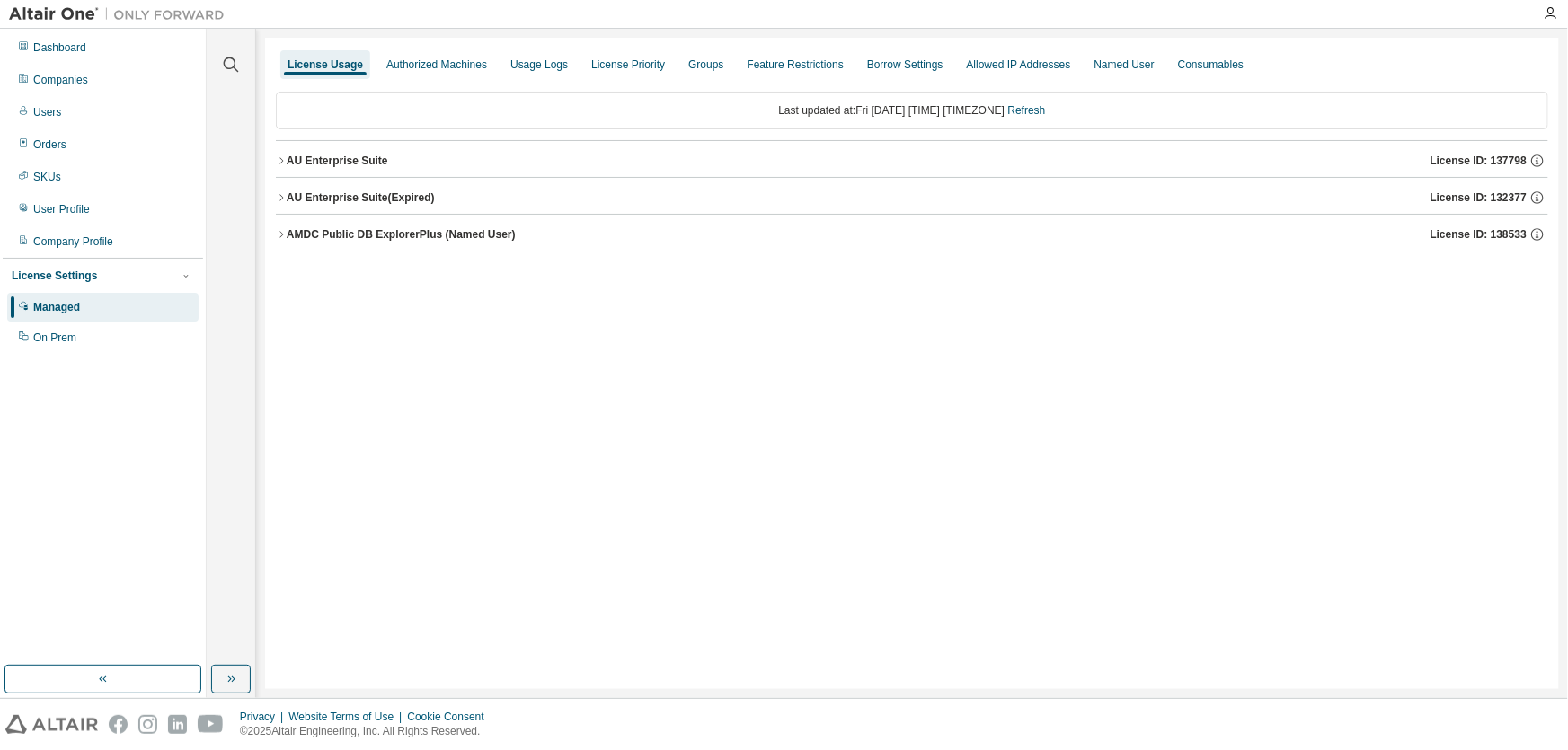 click on "AU Enterprise Suite" at bounding box center (337, 161) 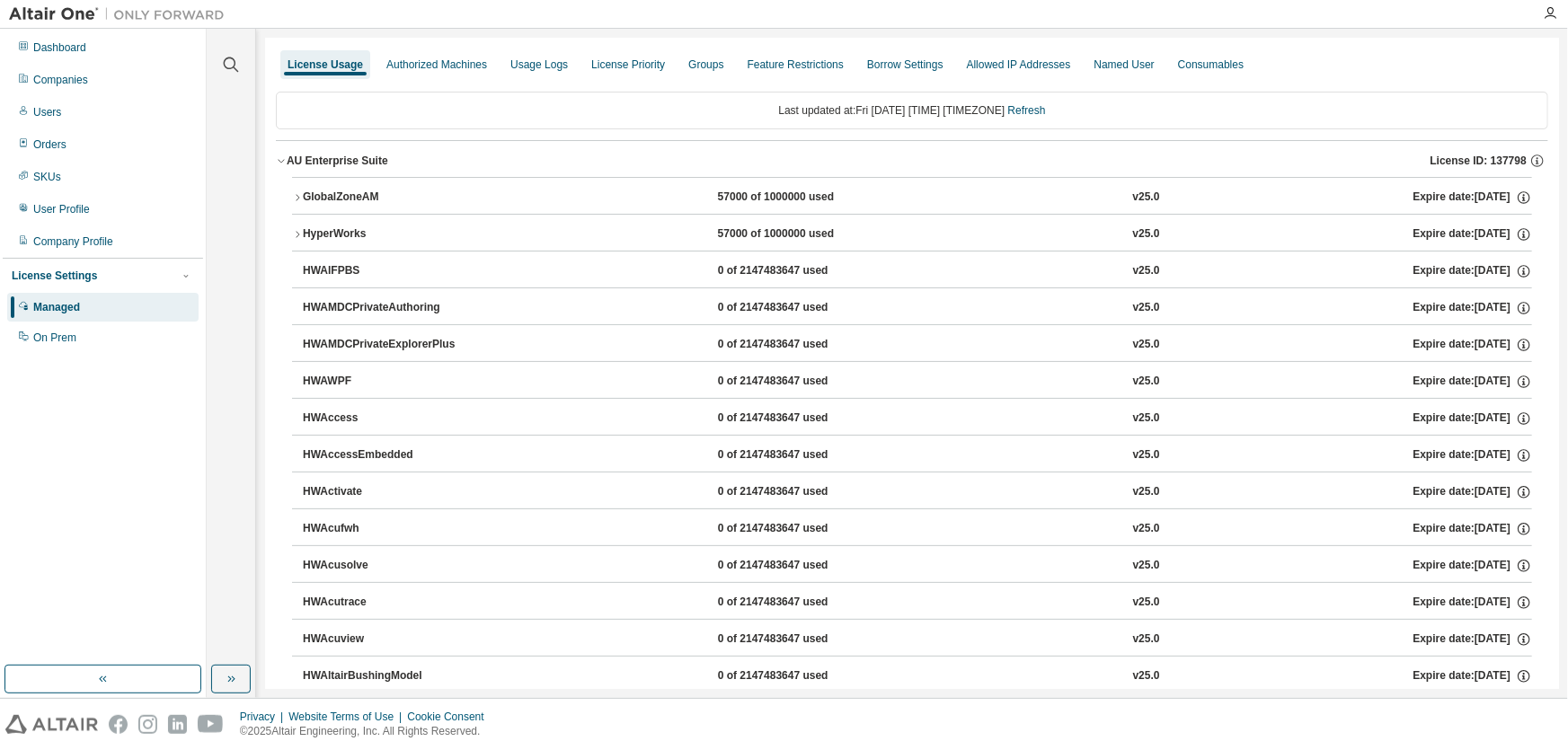 type 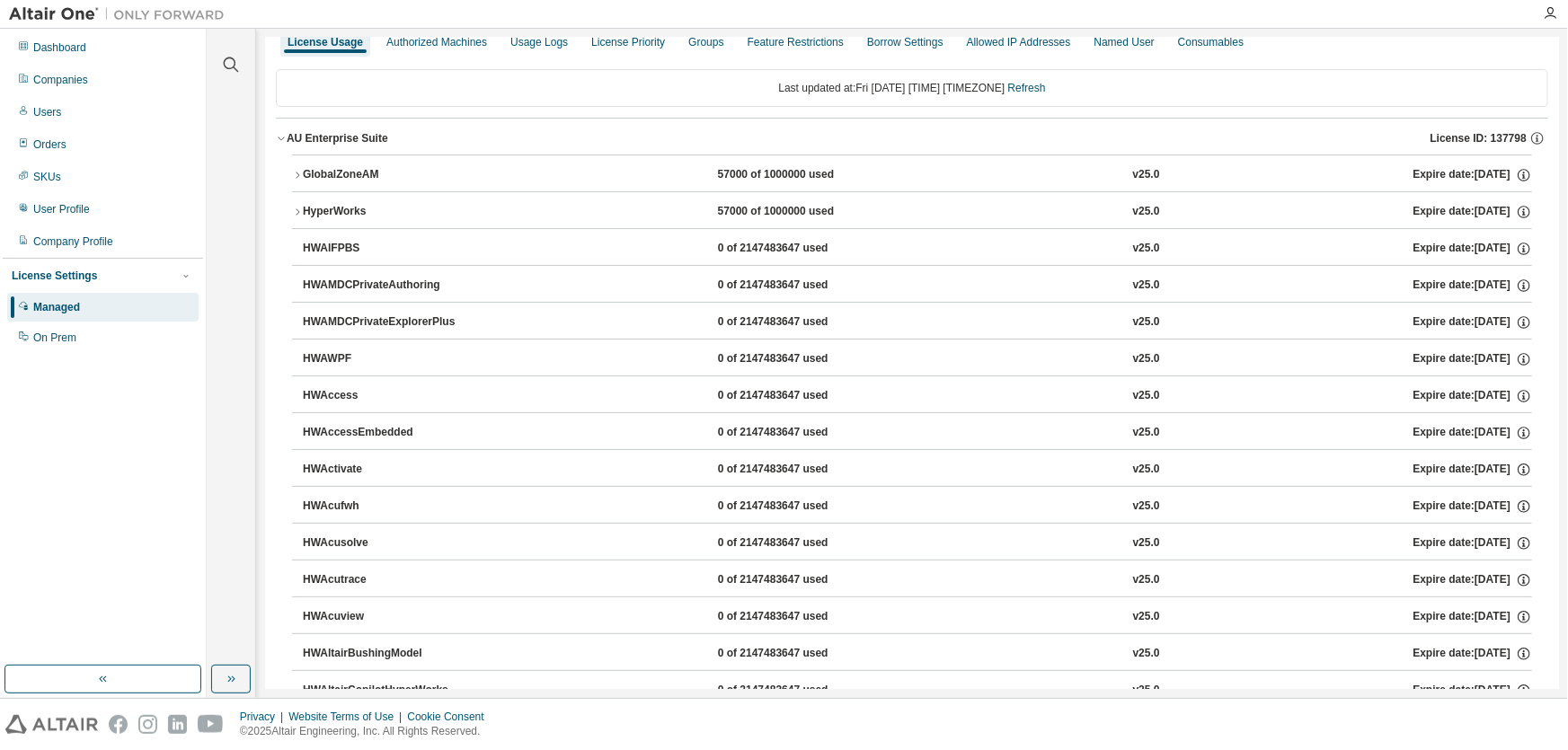 scroll, scrollTop: 0, scrollLeft: 0, axis: both 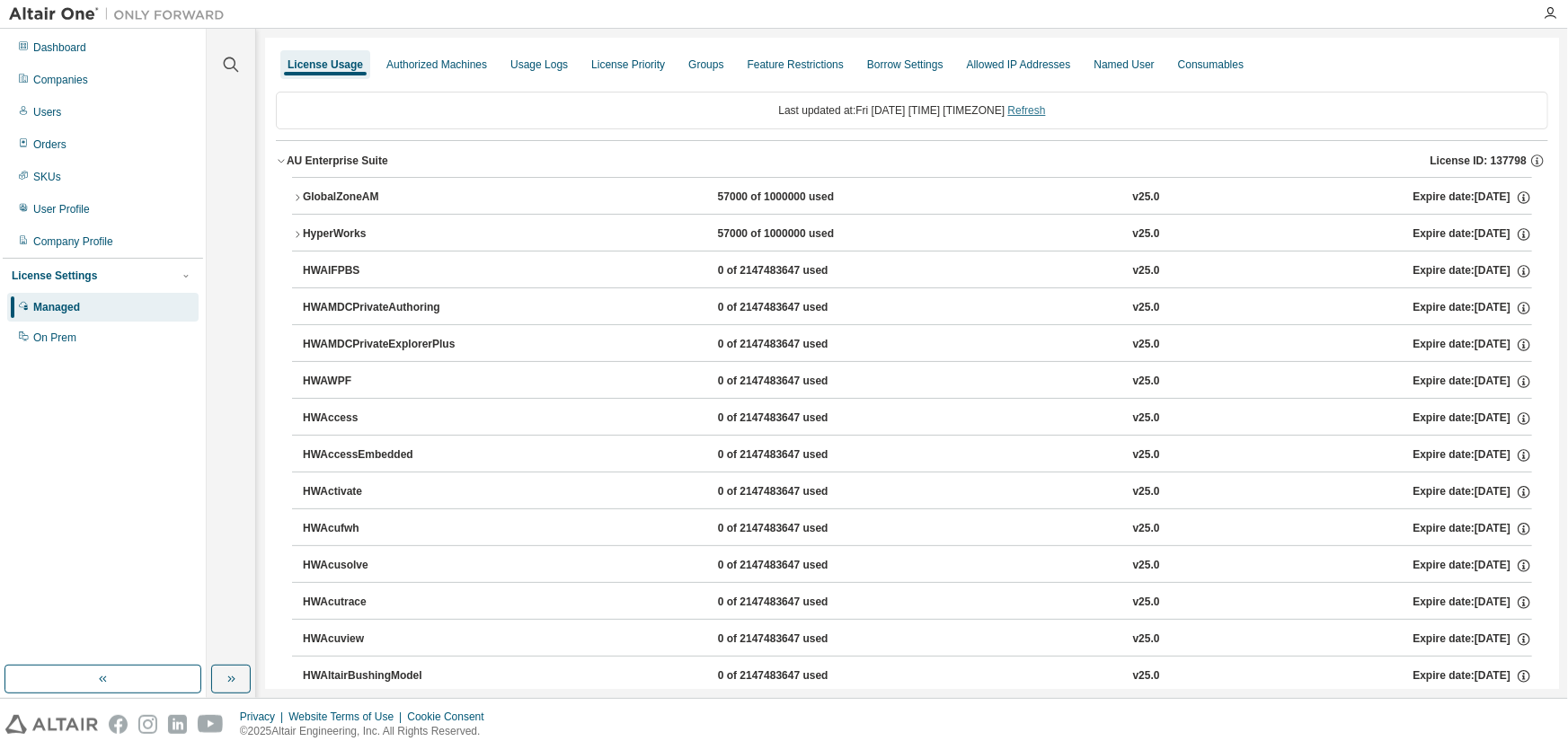click on "Refresh" at bounding box center (1027, 110) 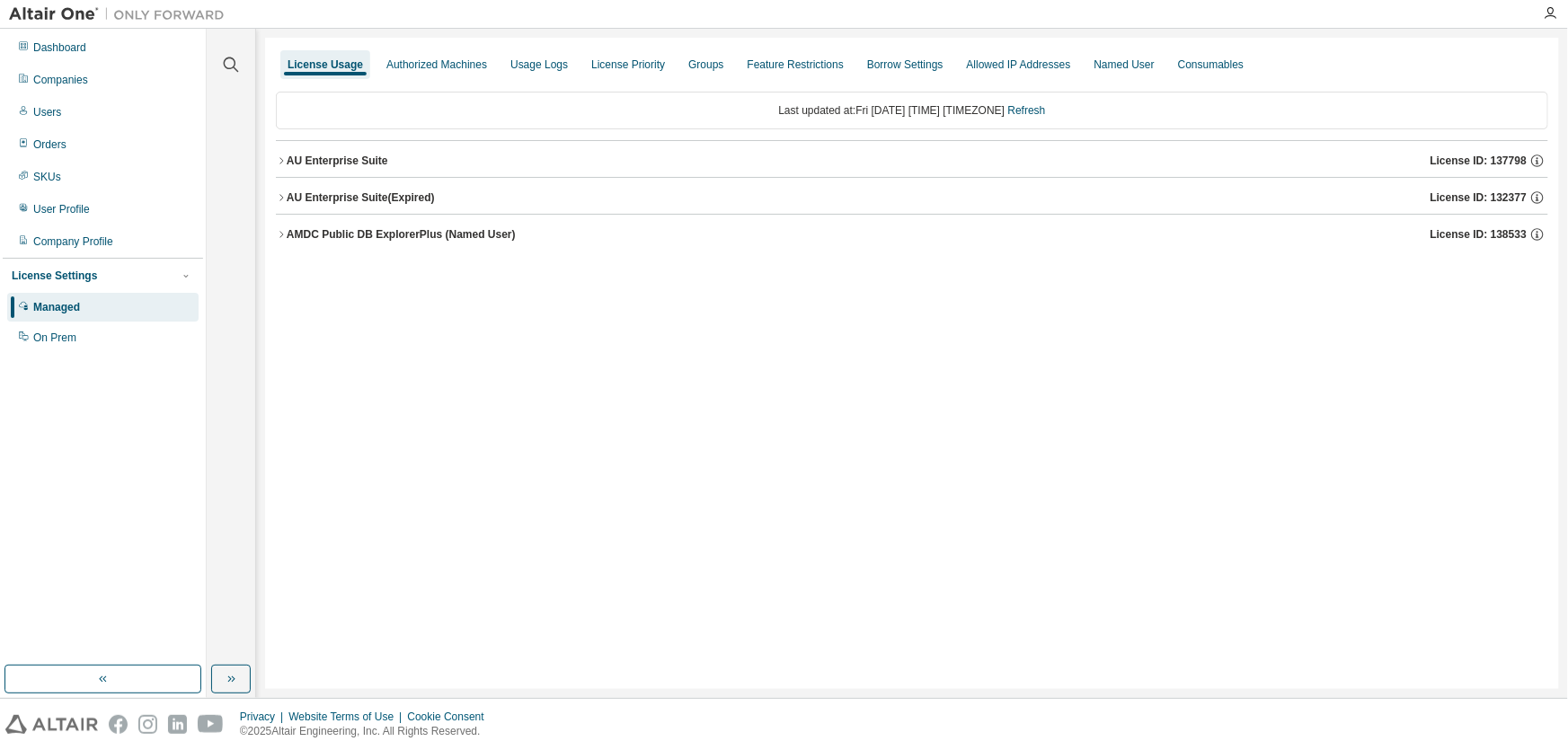 click on "AU Enterprise Suite" at bounding box center (337, 161) 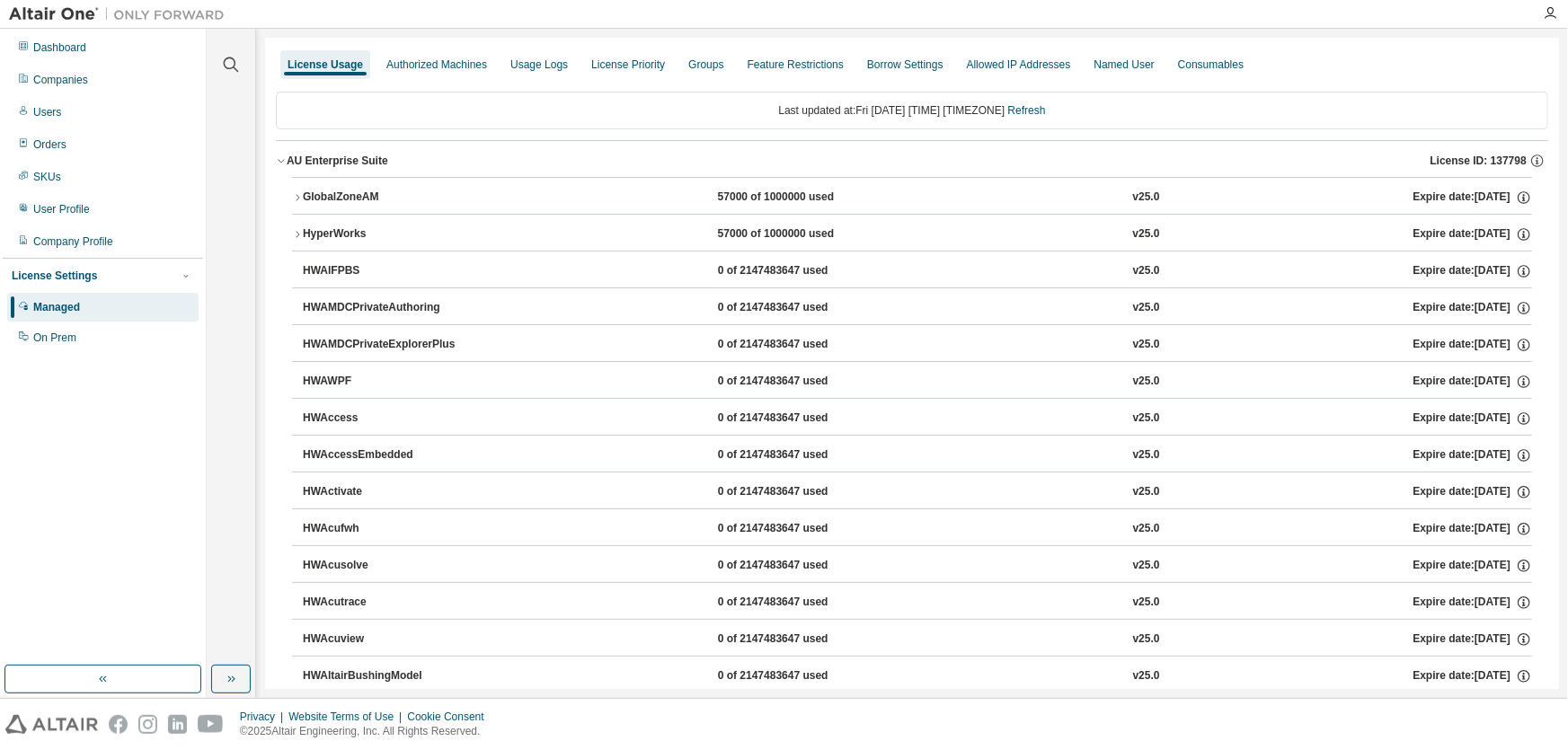 scroll, scrollTop: 6593, scrollLeft: 0, axis: vertical 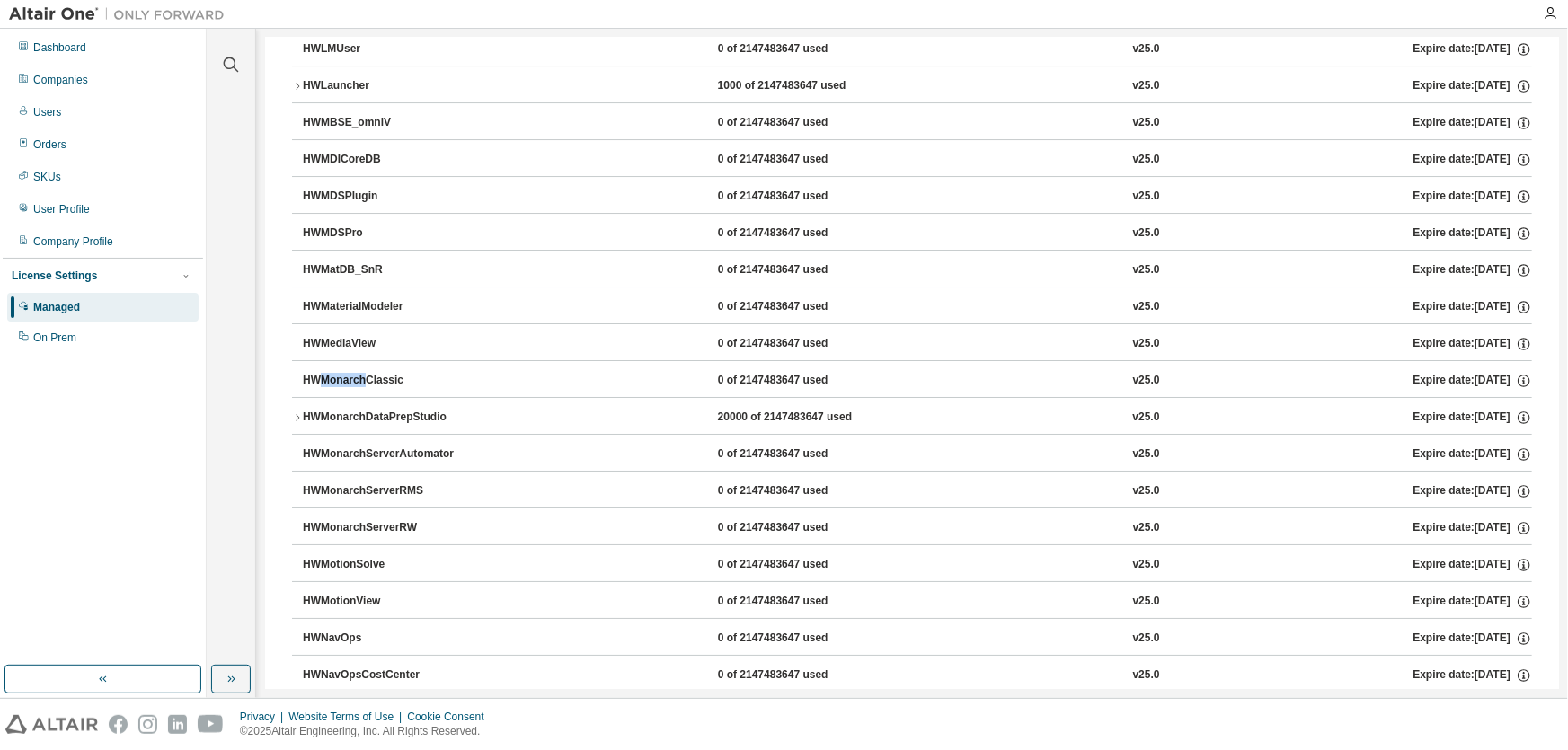 type 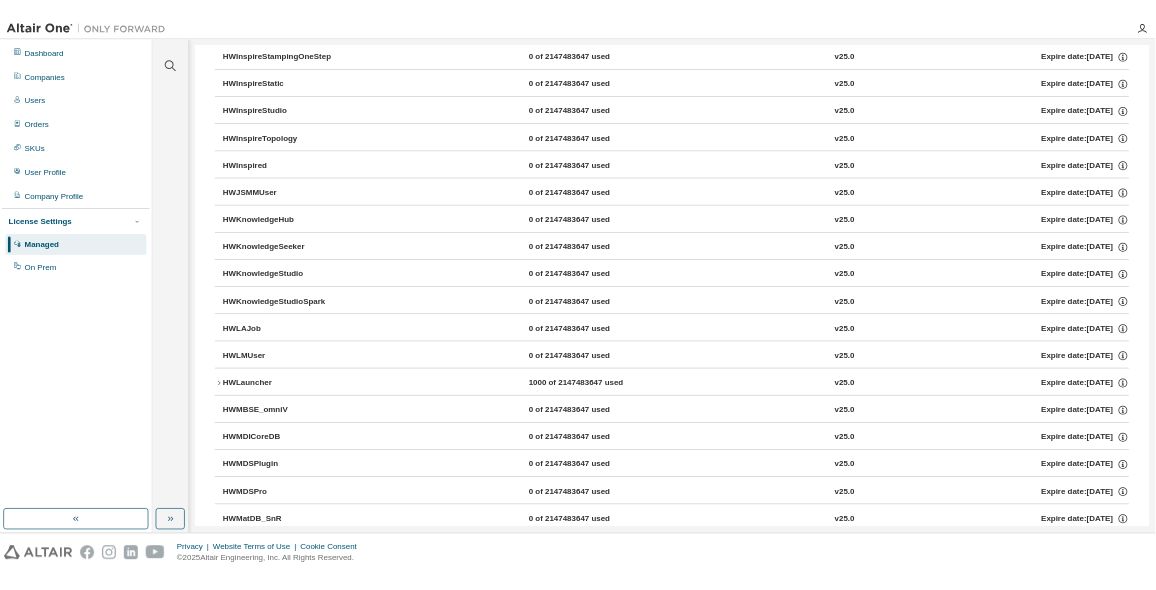 scroll, scrollTop: 6249, scrollLeft: 0, axis: vertical 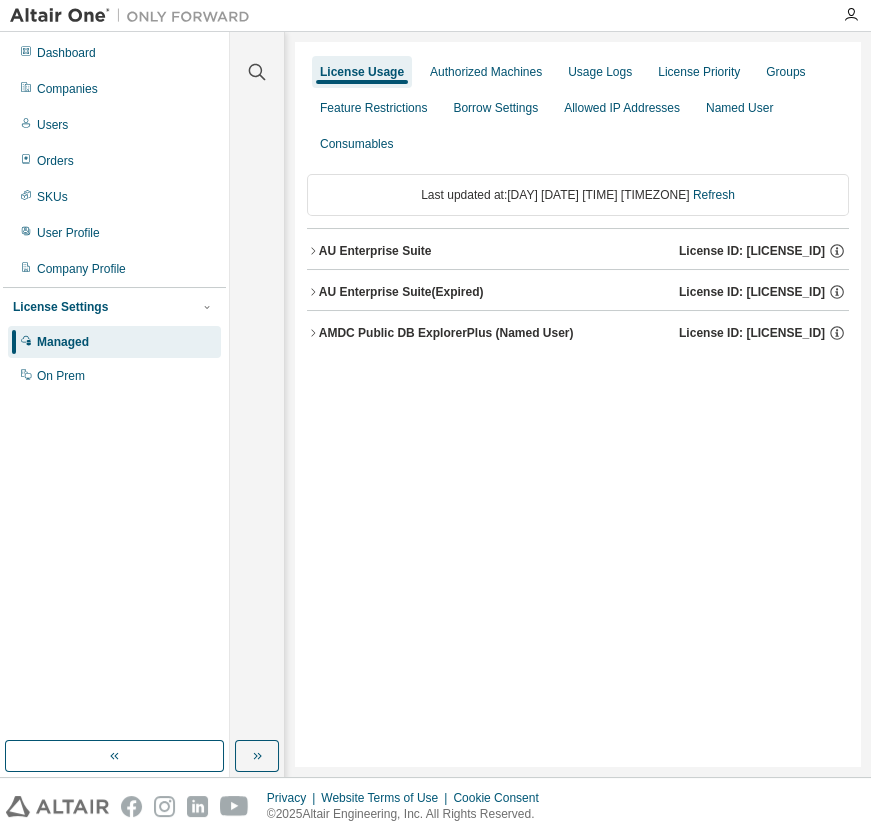 click on "AU Enterprise Suite License ID: [NUMBER]" at bounding box center [578, 251] 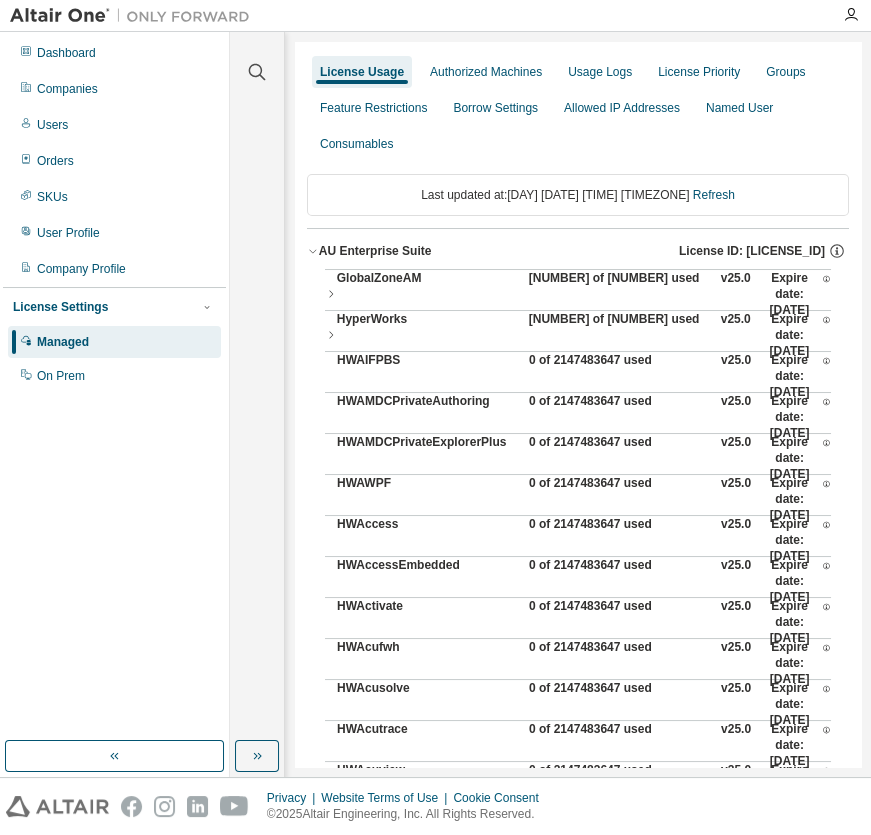 type 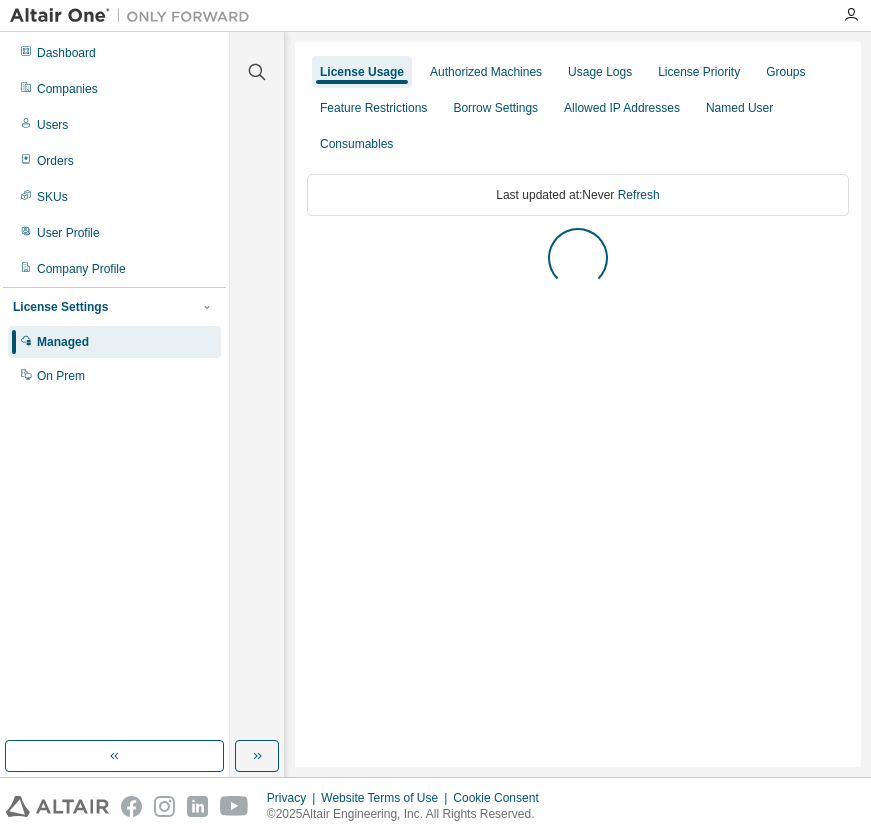 scroll, scrollTop: 0, scrollLeft: 0, axis: both 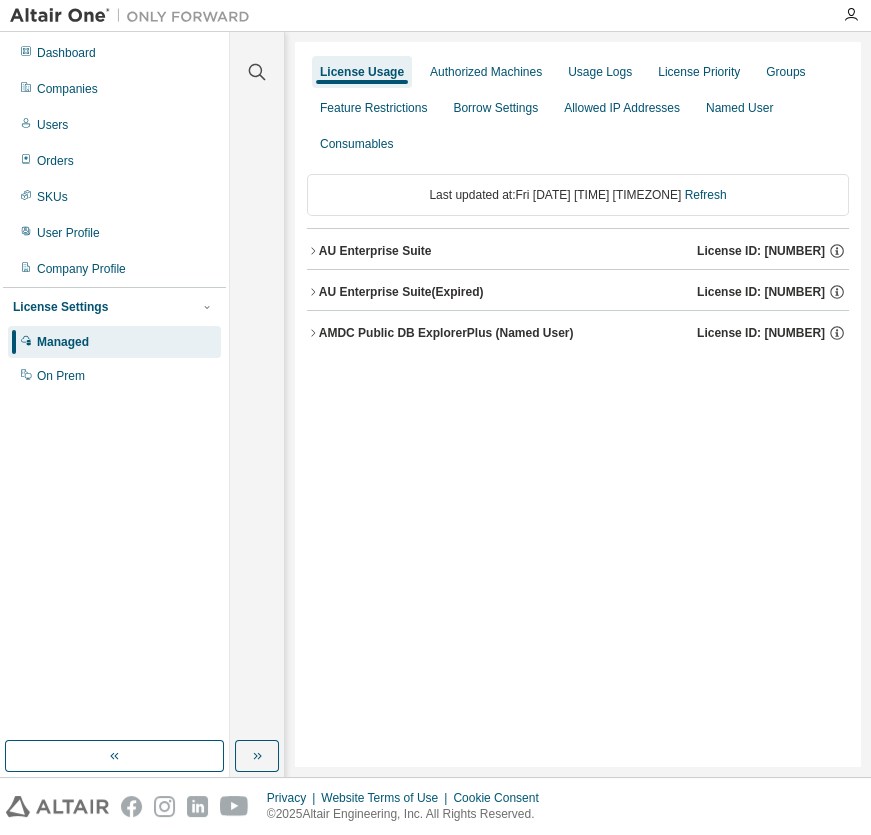 click on "AU Enterprise Suite" at bounding box center (375, 251) 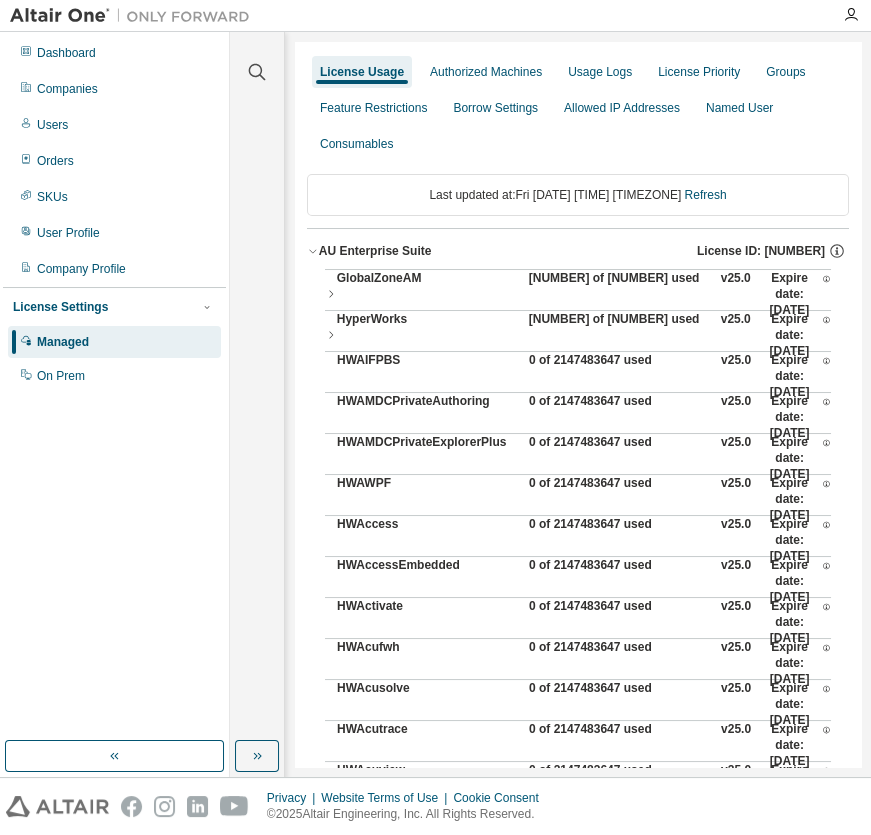 type 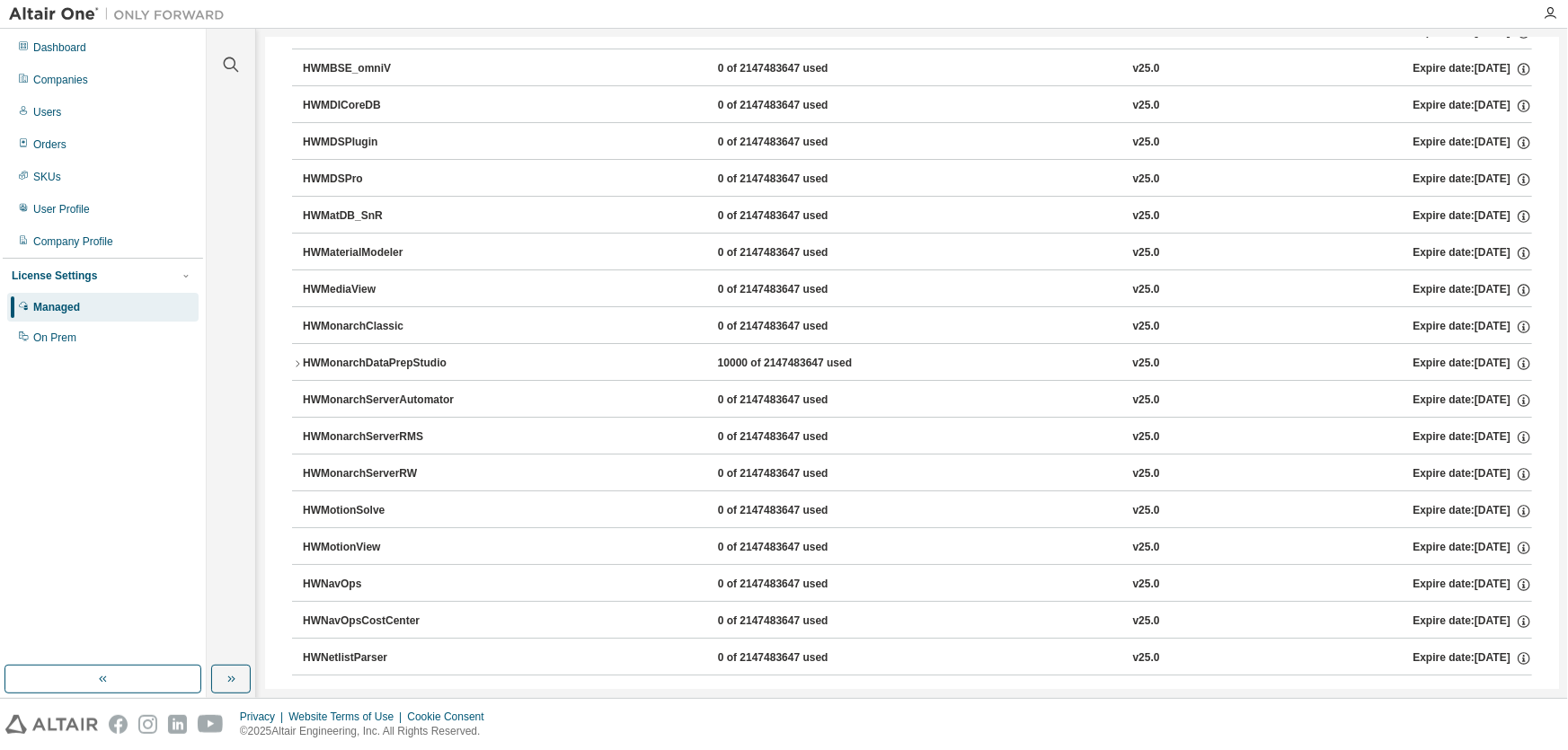scroll, scrollTop: 6593, scrollLeft: 0, axis: vertical 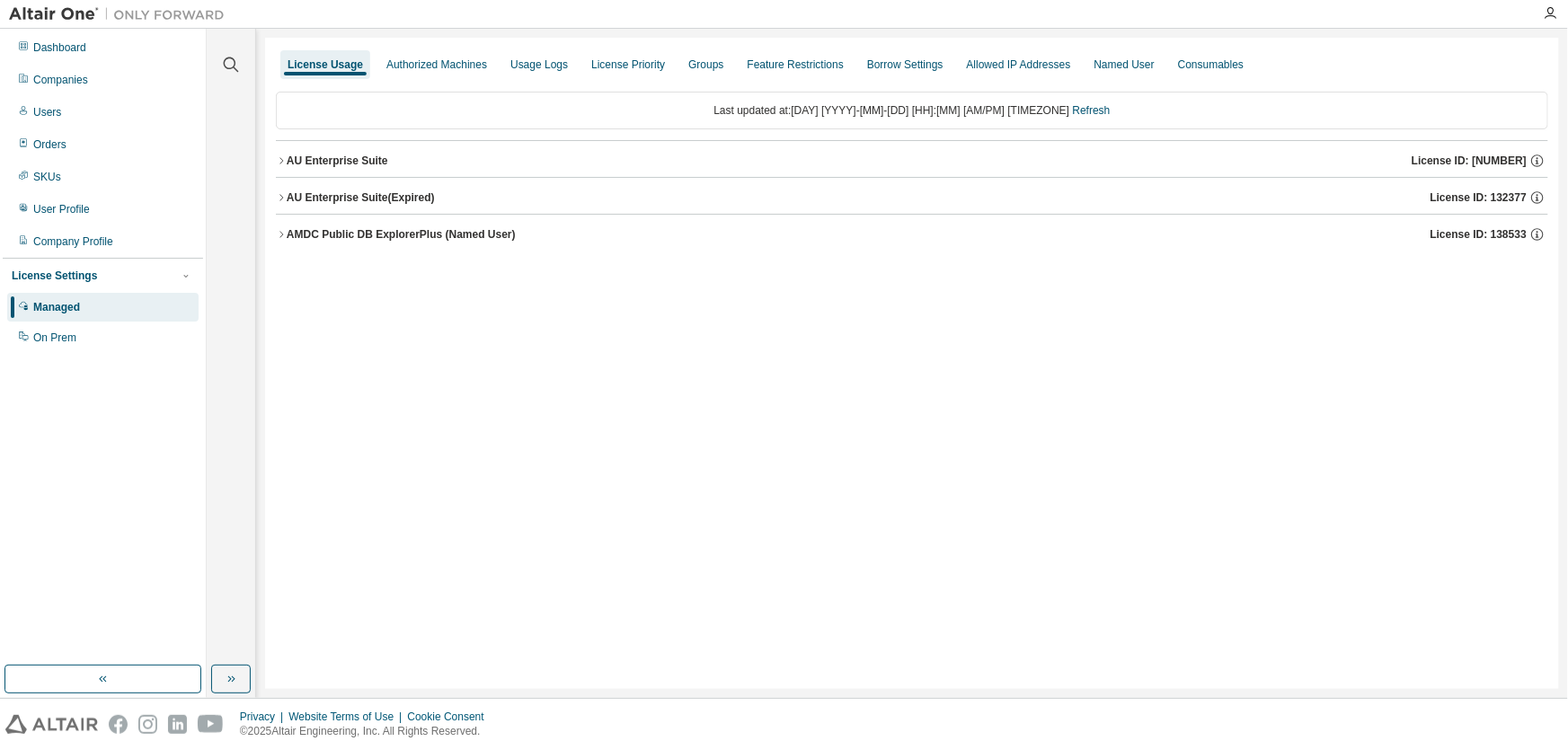 click on "AU Enterprise Suite License ID: [NUMBER]" at bounding box center (917, 161) 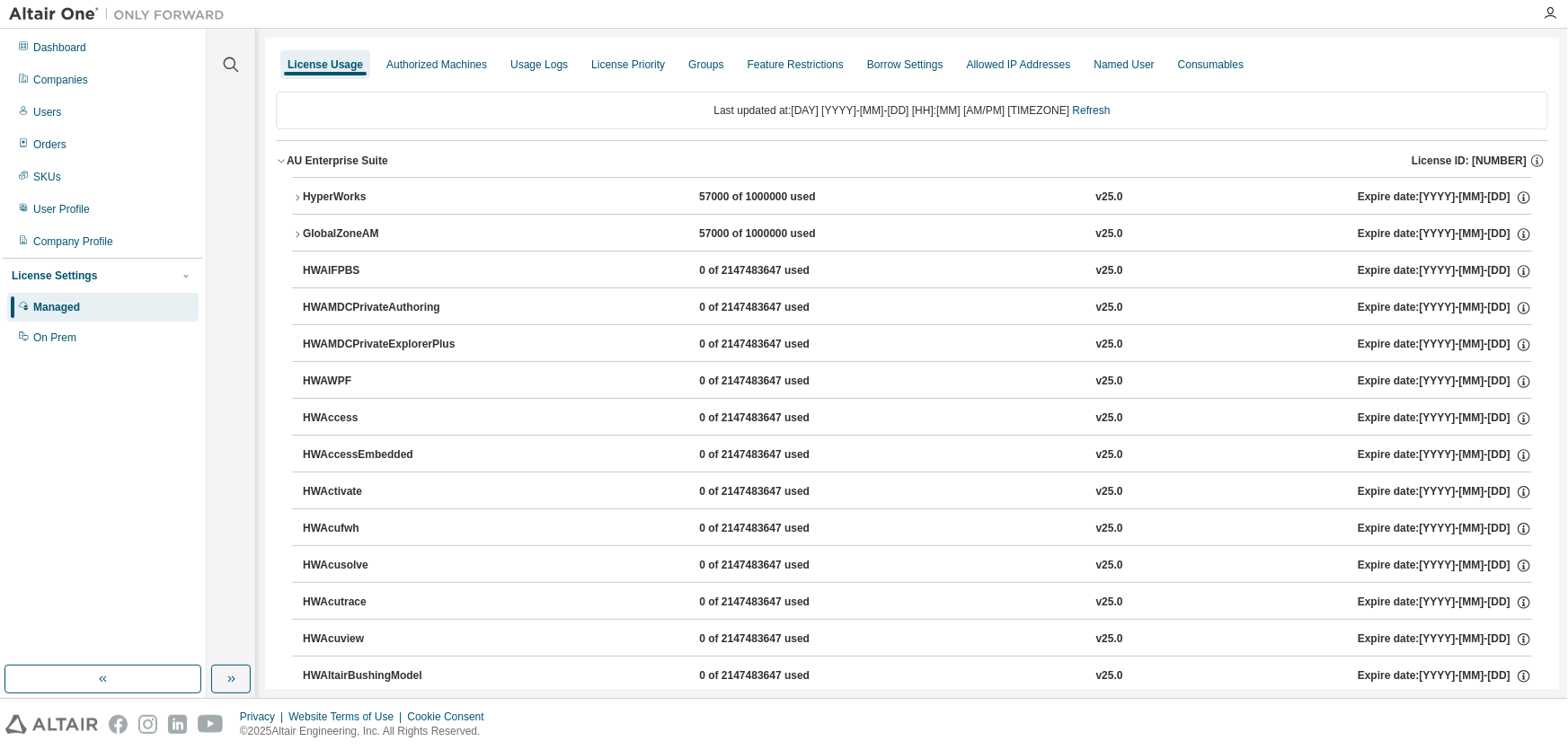 type 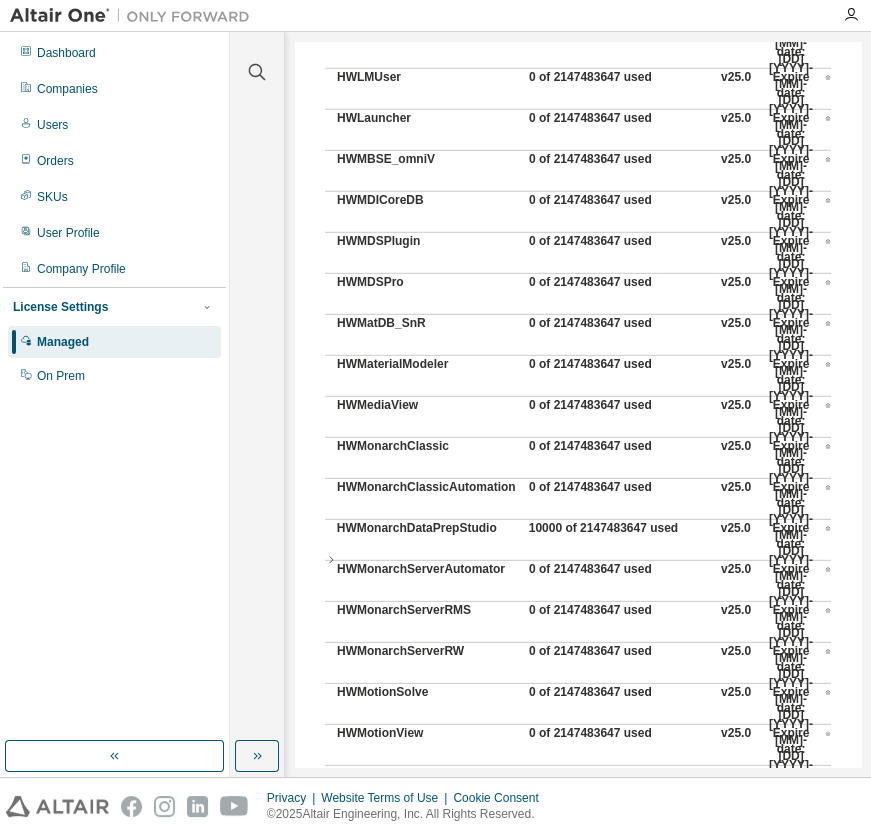scroll, scrollTop: 7480, scrollLeft: 0, axis: vertical 